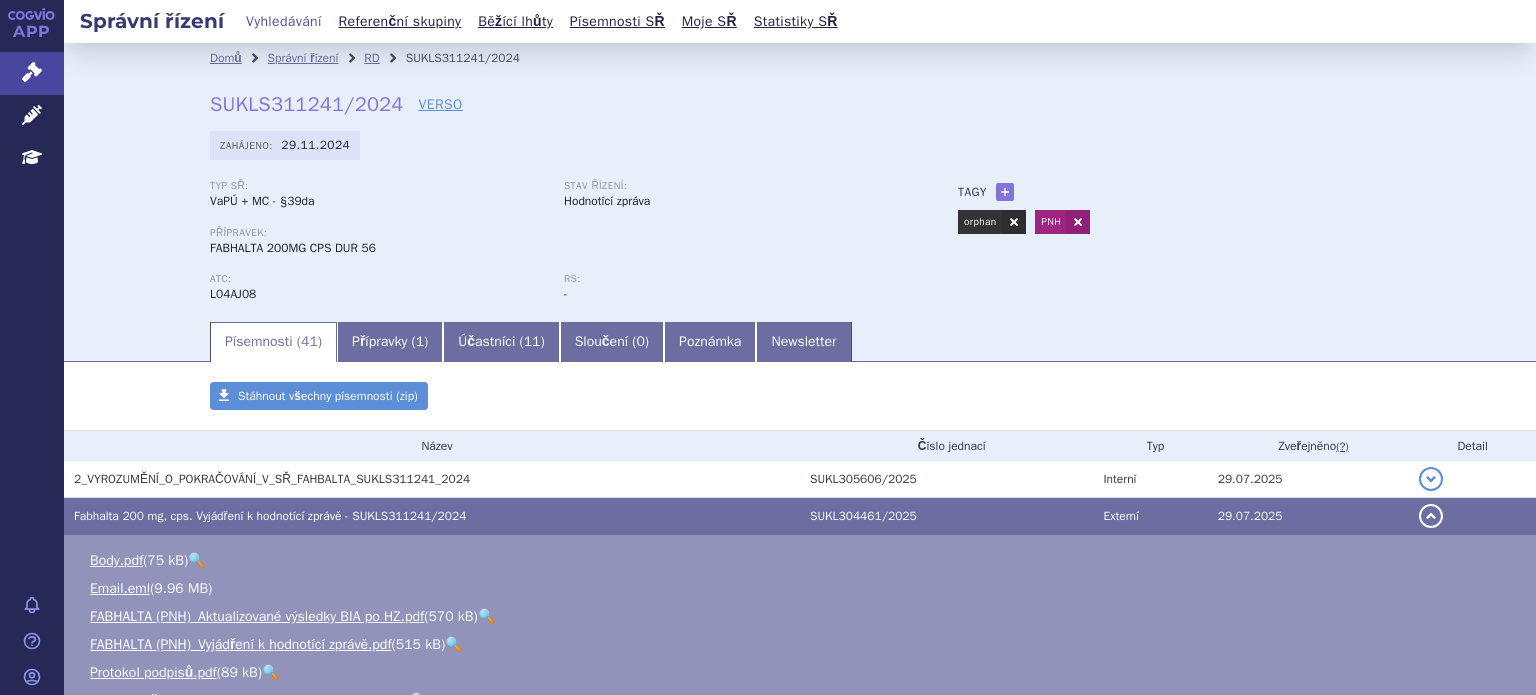 scroll, scrollTop: 0, scrollLeft: 0, axis: both 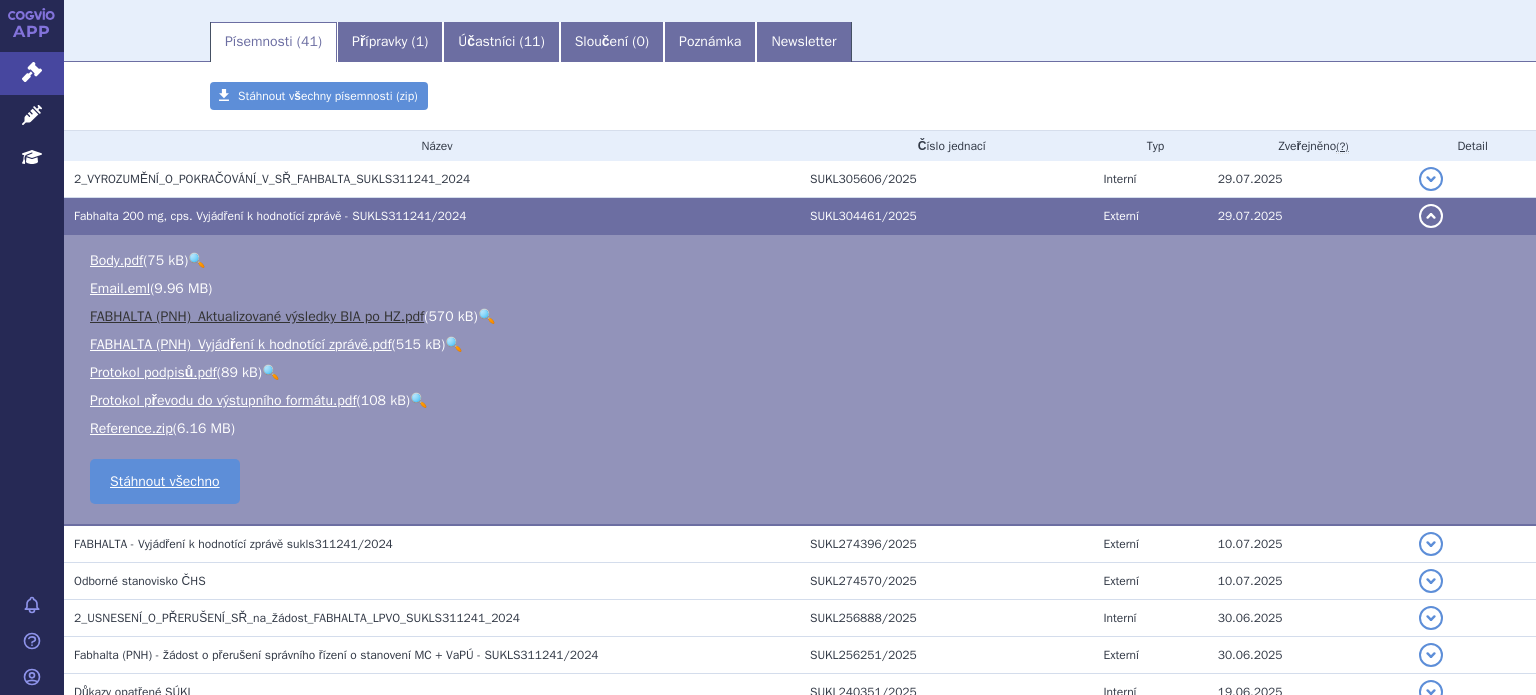 click on "FABHALTA (PNH)_Aktualizované výsledky BIA po HZ.pdf" at bounding box center (257, 316) 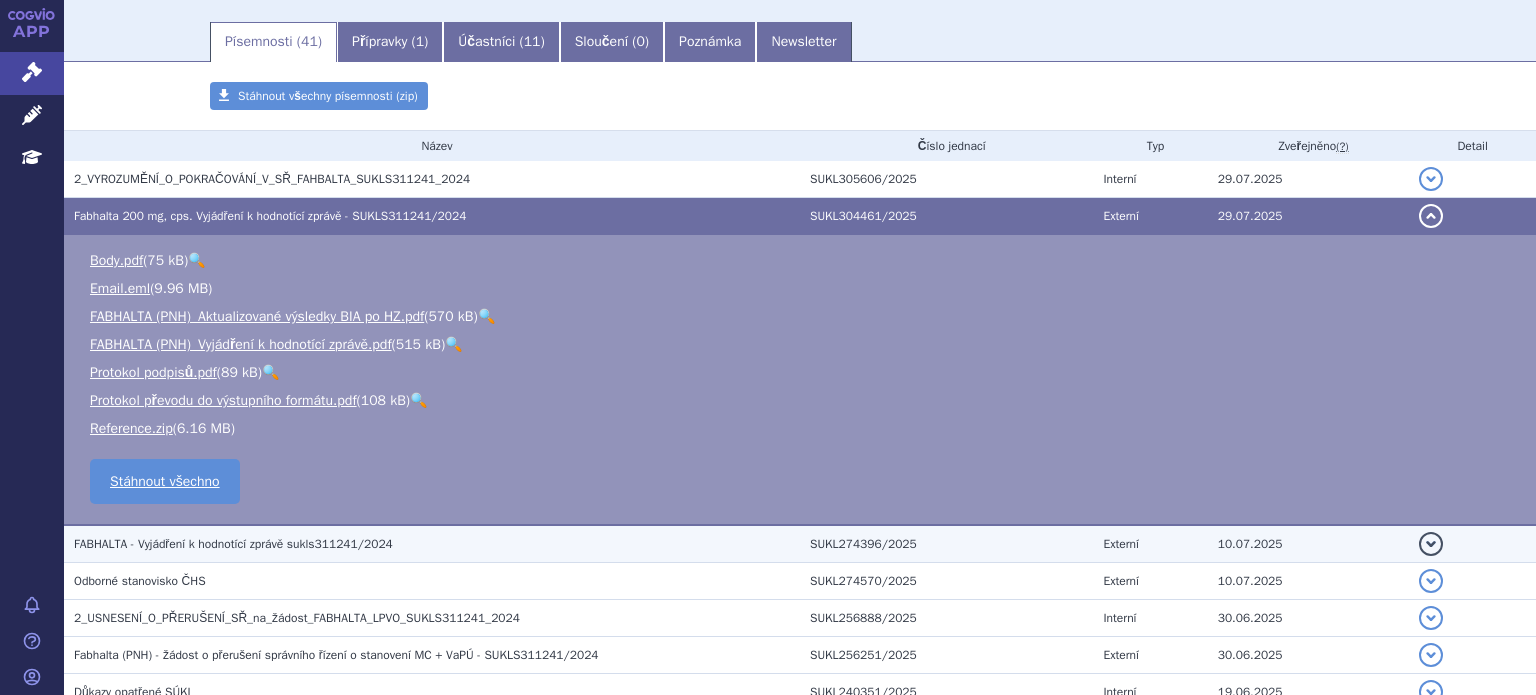 click on "FABHALTA - Vyjádření k hodnotící zprávě sukls311241/2024" at bounding box center [233, 544] 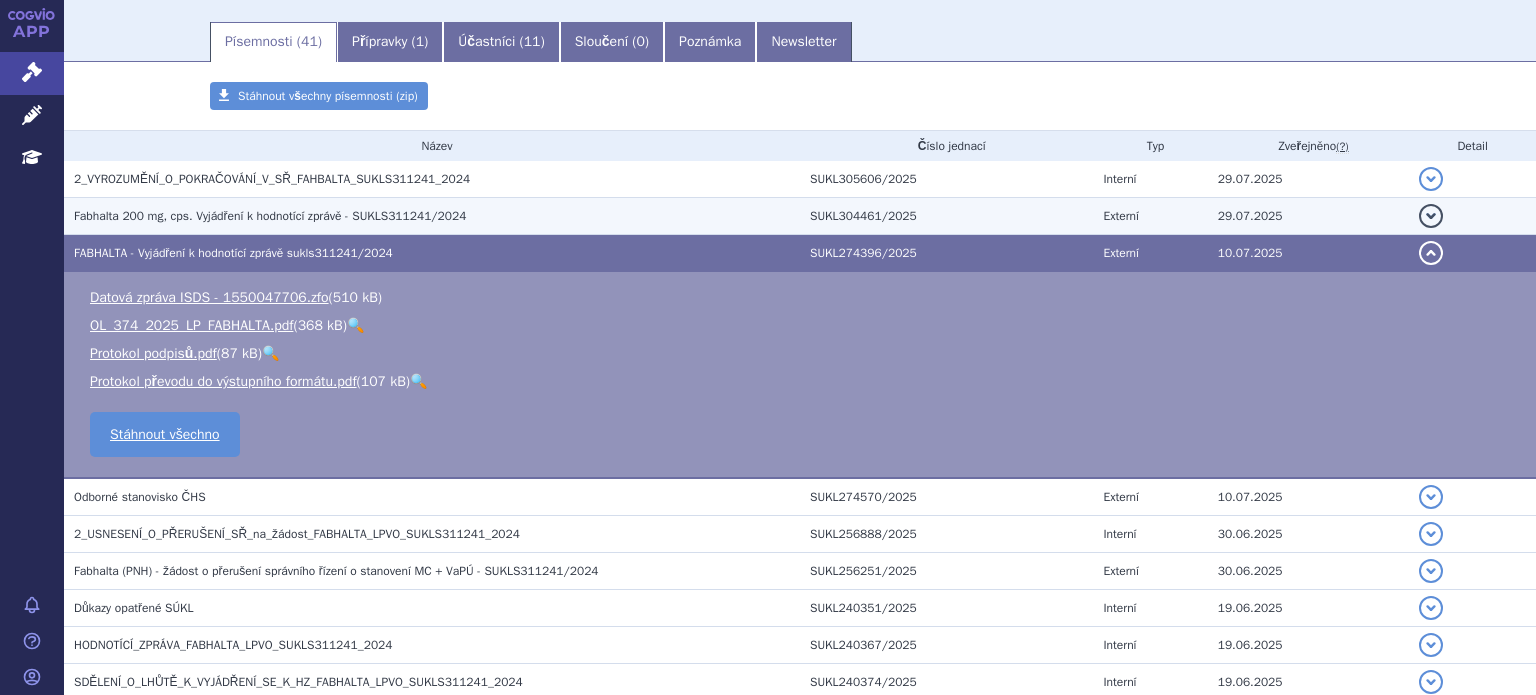 click on "Fabhalta 200 mg, cps. dur. Vyjádření k hodnotící zprávě - SUKLS311241/2024" at bounding box center (270, 216) 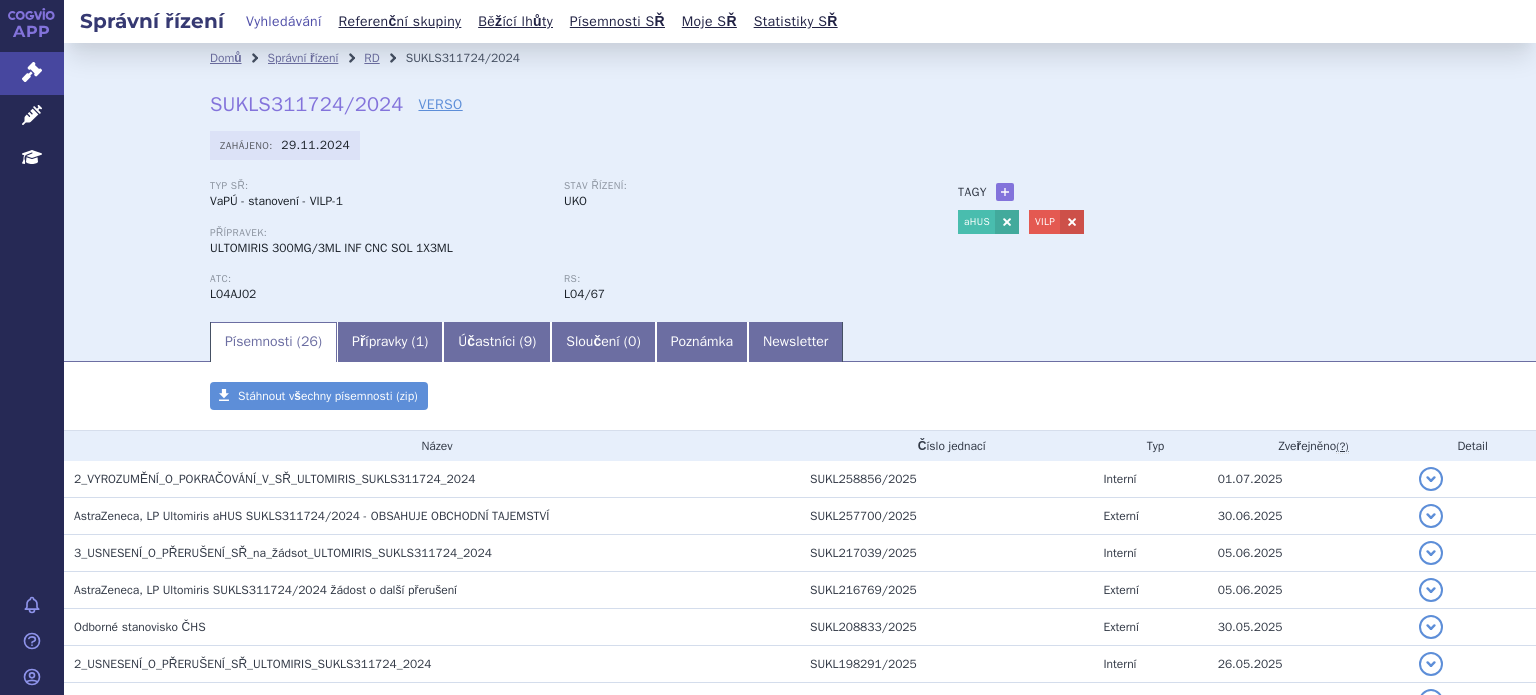 scroll, scrollTop: 0, scrollLeft: 0, axis: both 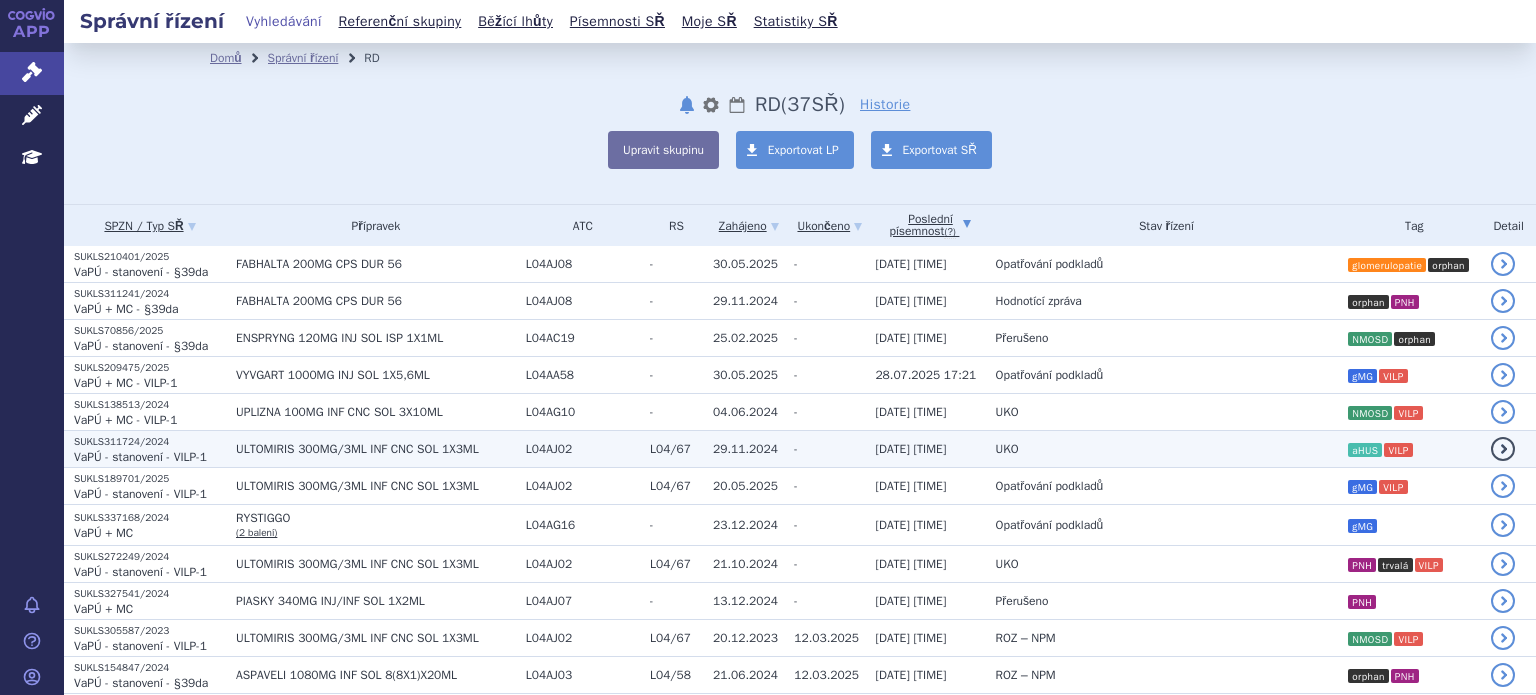 click on "01.07.2025 17:43" at bounding box center (910, 449) 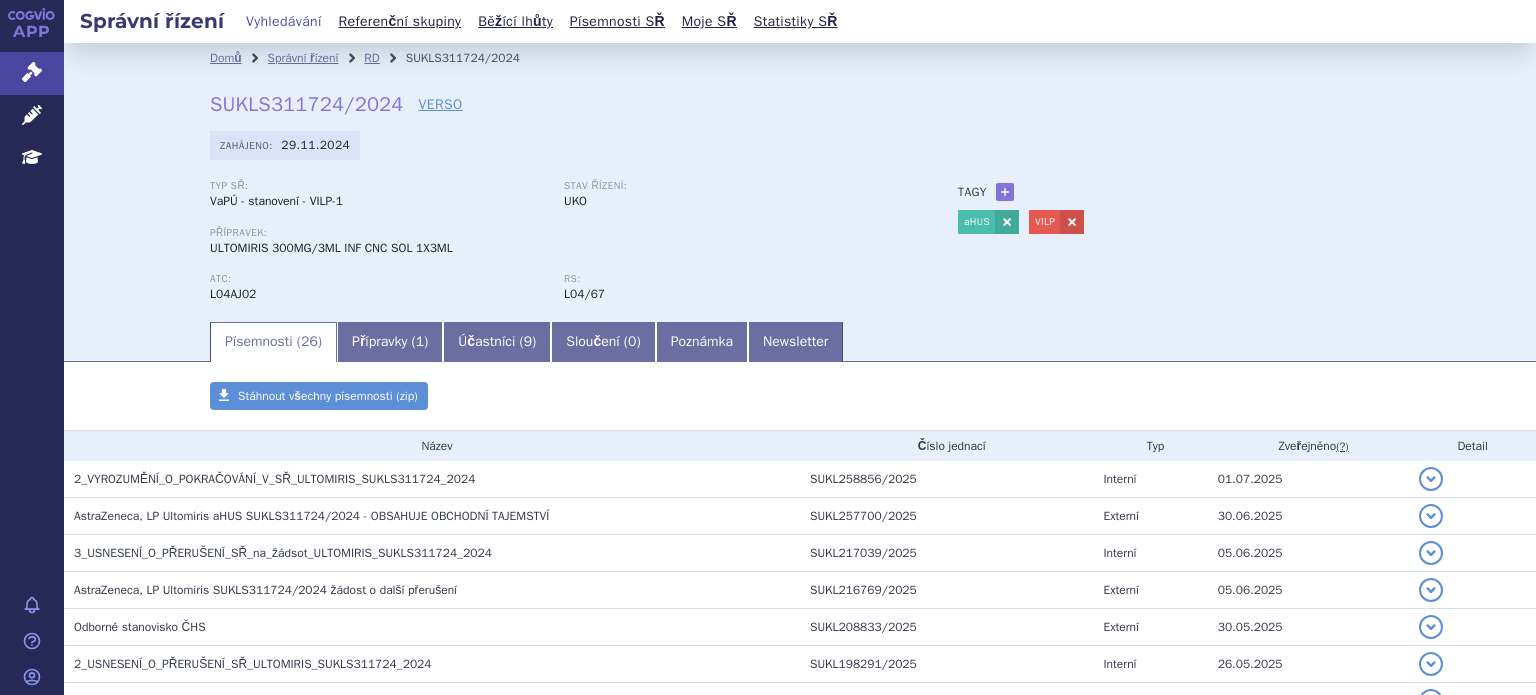 scroll, scrollTop: 0, scrollLeft: 0, axis: both 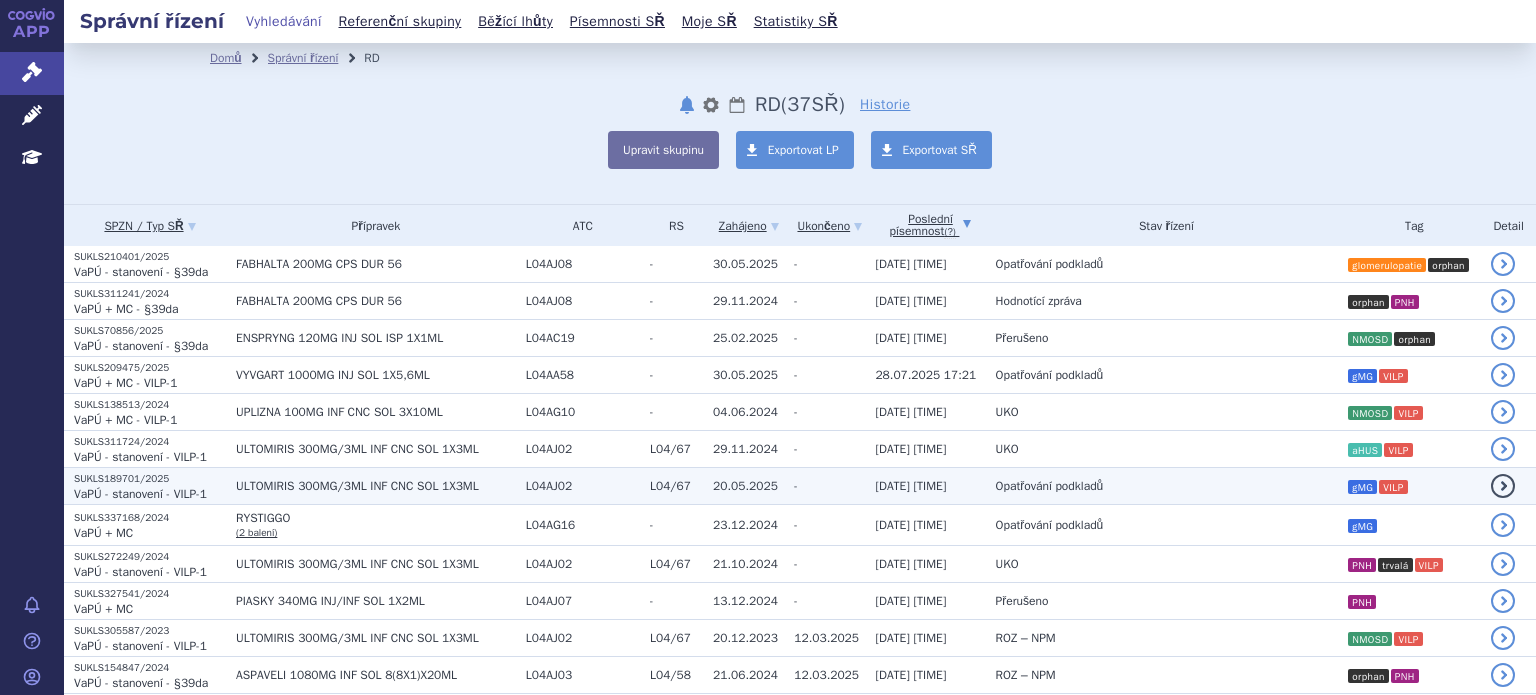 click on "Opatřování podkladů" at bounding box center (1162, 486) 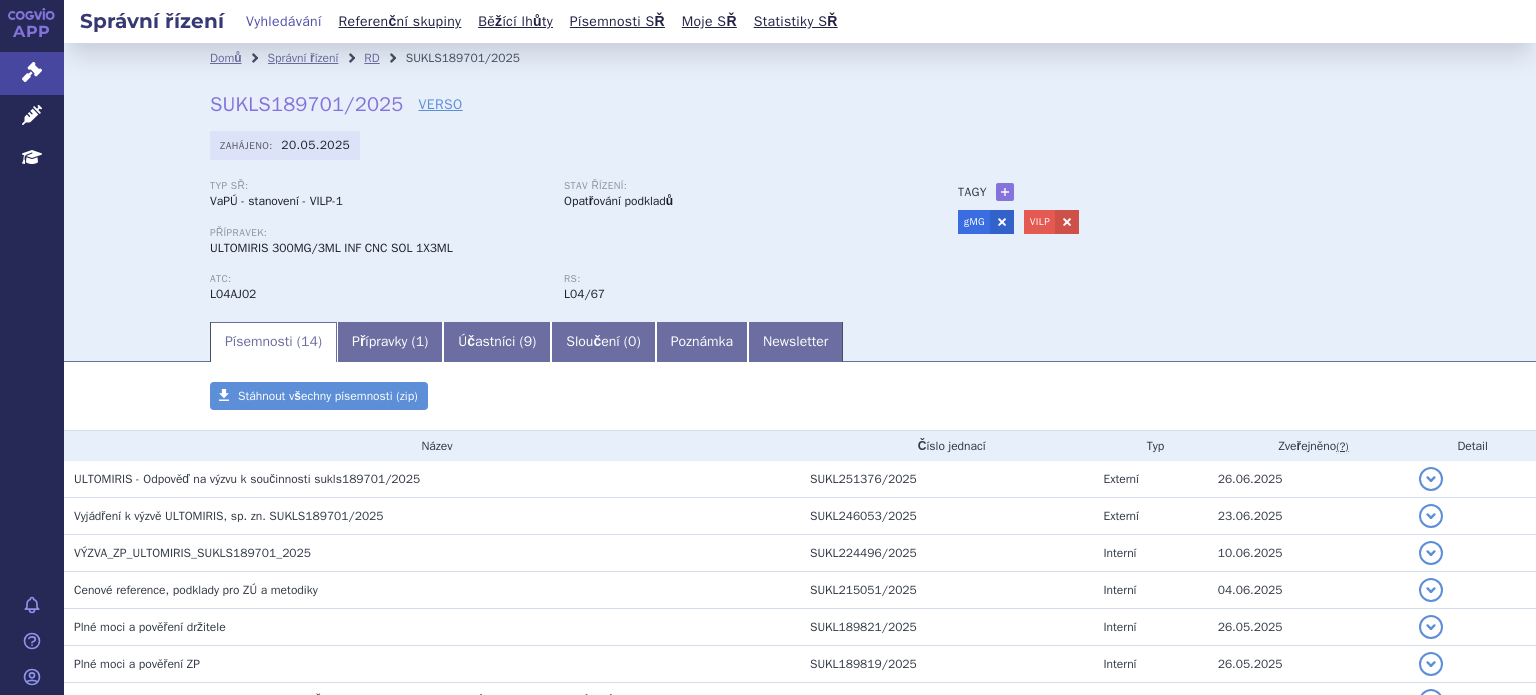 scroll, scrollTop: 0, scrollLeft: 0, axis: both 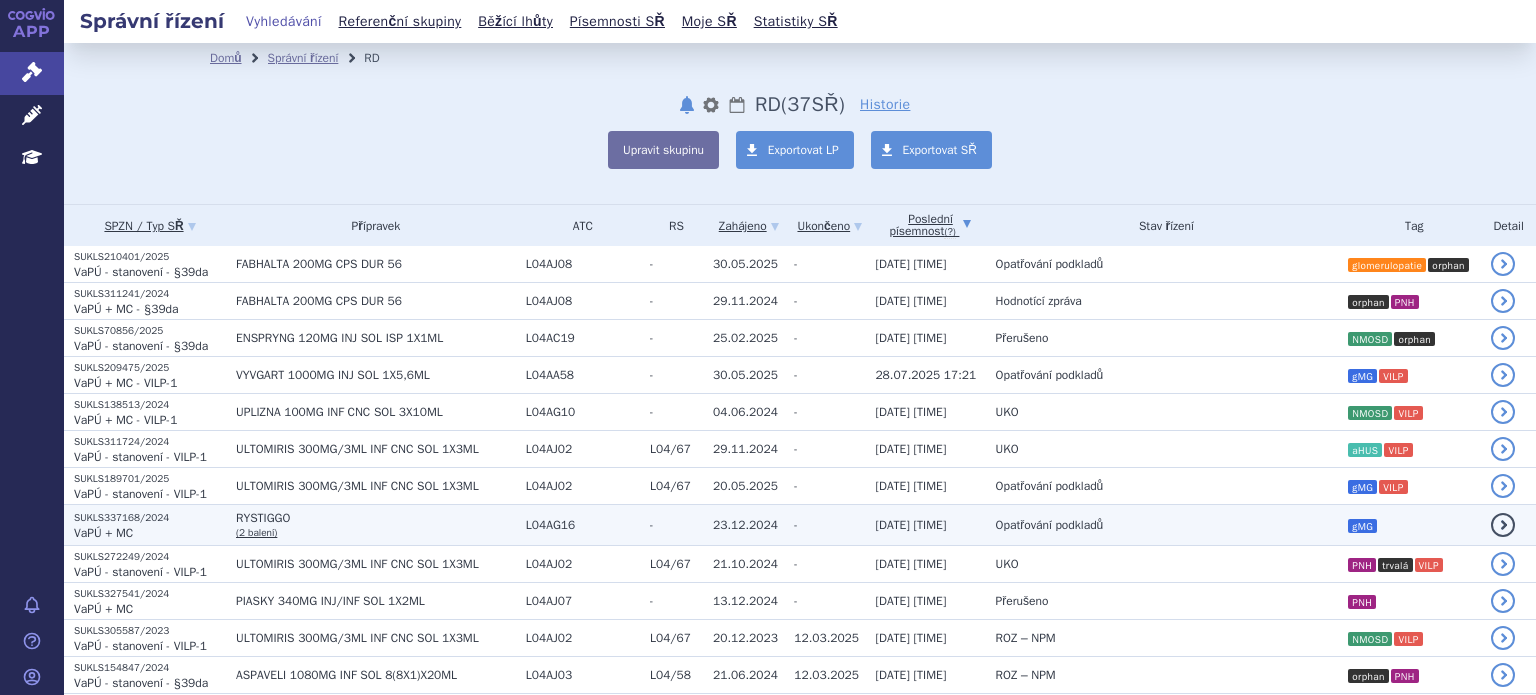 click on "23.06.2025 18:30" at bounding box center (910, 525) 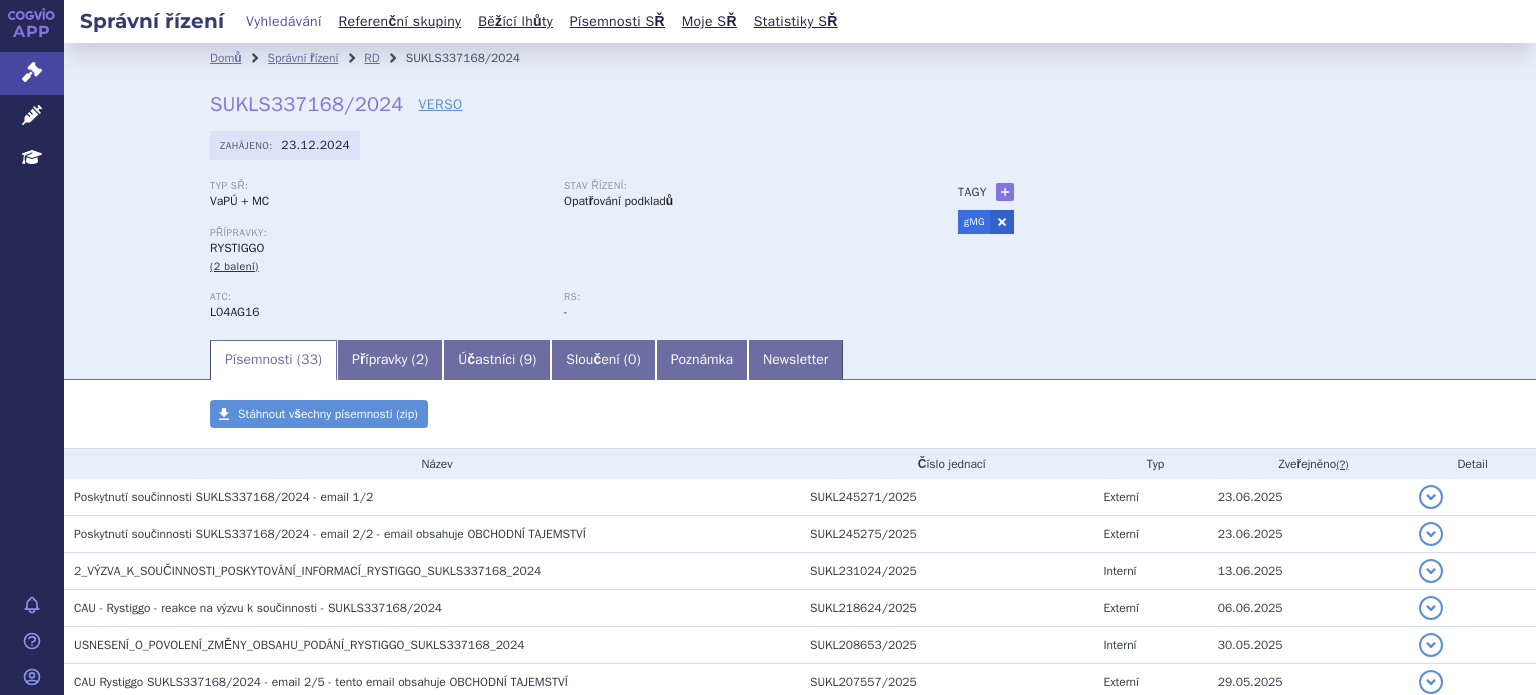 scroll, scrollTop: 0, scrollLeft: 0, axis: both 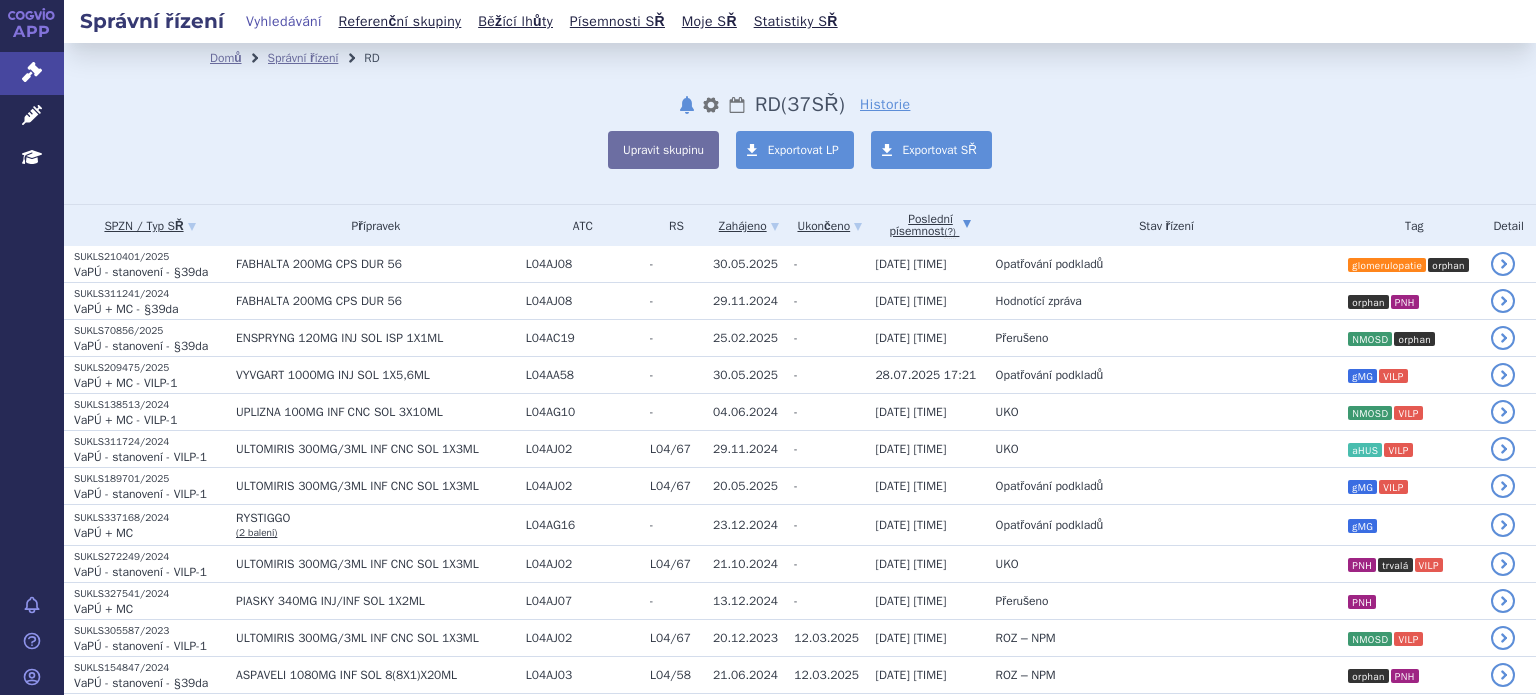 drag, startPoint x: 0, startPoint y: 0, endPoint x: 440, endPoint y: 156, distance: 466.83615 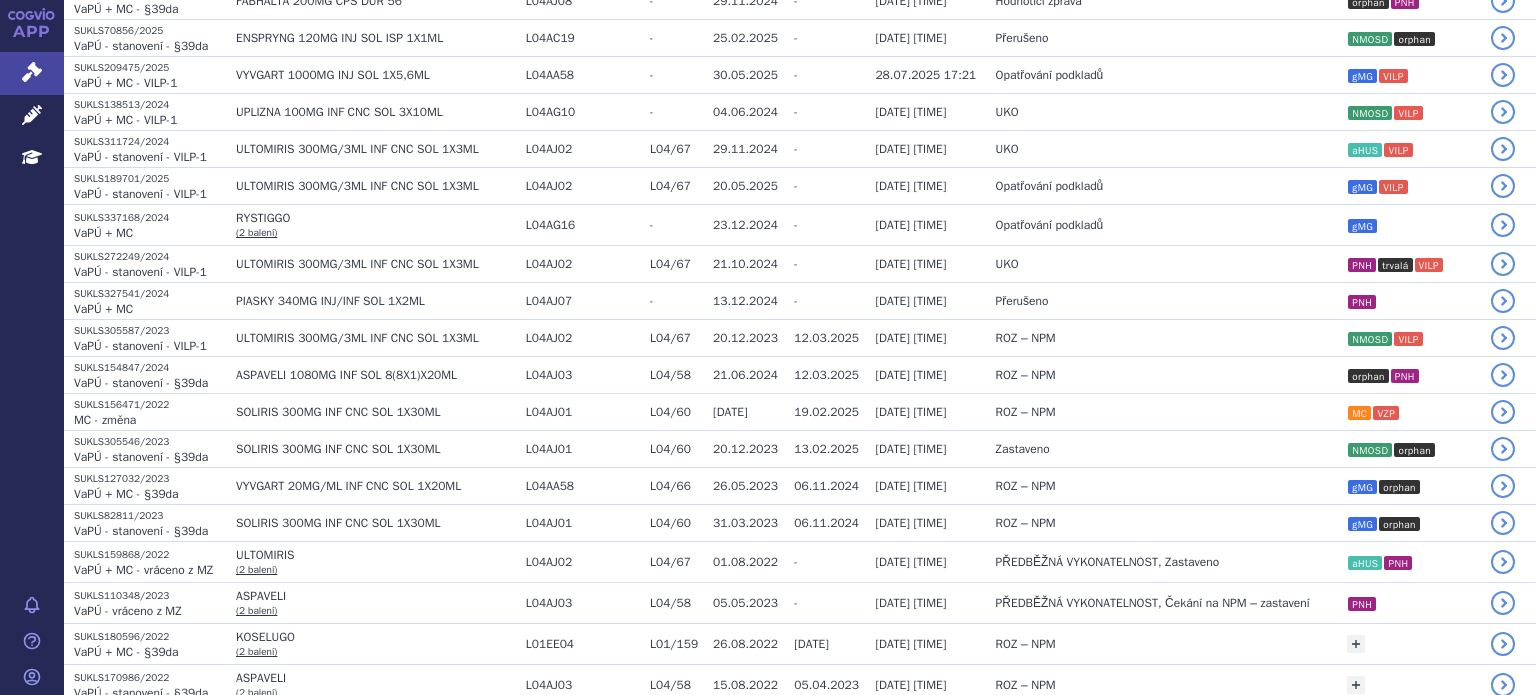 scroll, scrollTop: 0, scrollLeft: 0, axis: both 